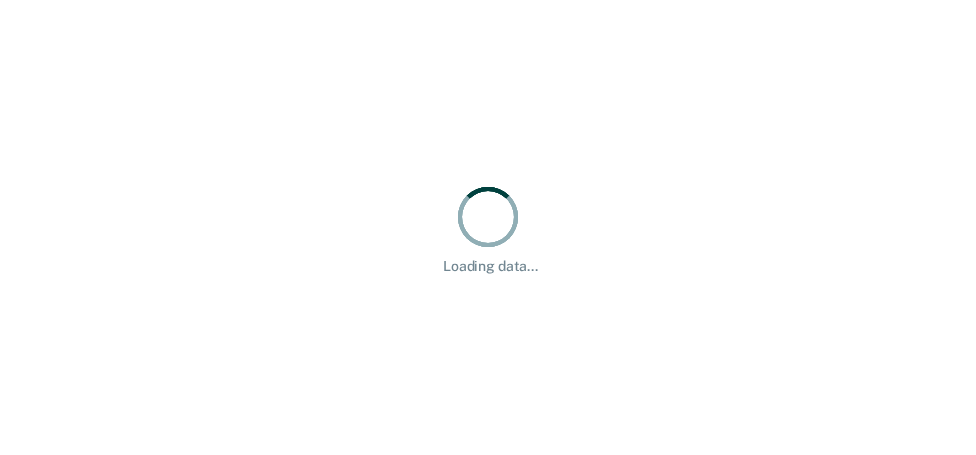 scroll, scrollTop: 0, scrollLeft: 0, axis: both 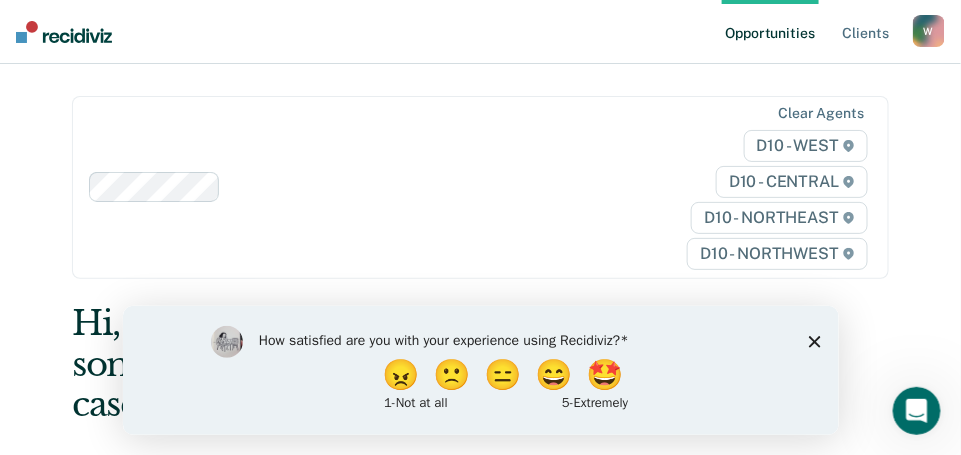 click 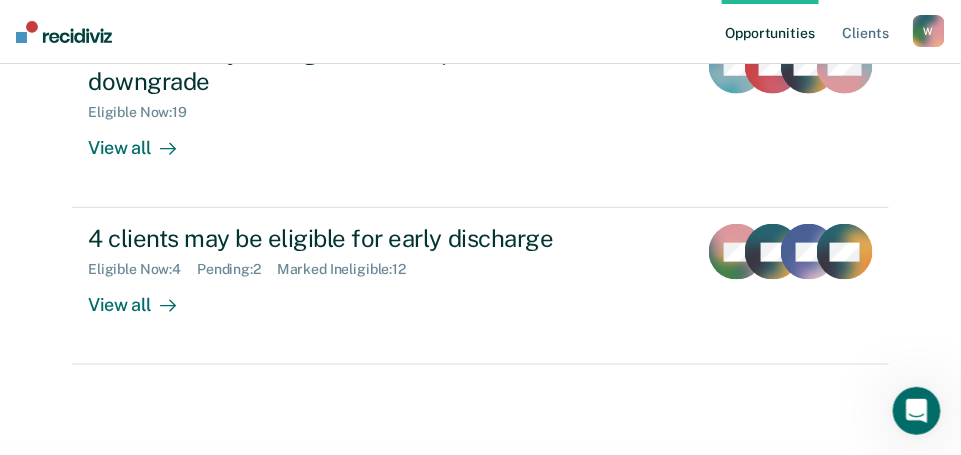 scroll, scrollTop: 468, scrollLeft: 0, axis: vertical 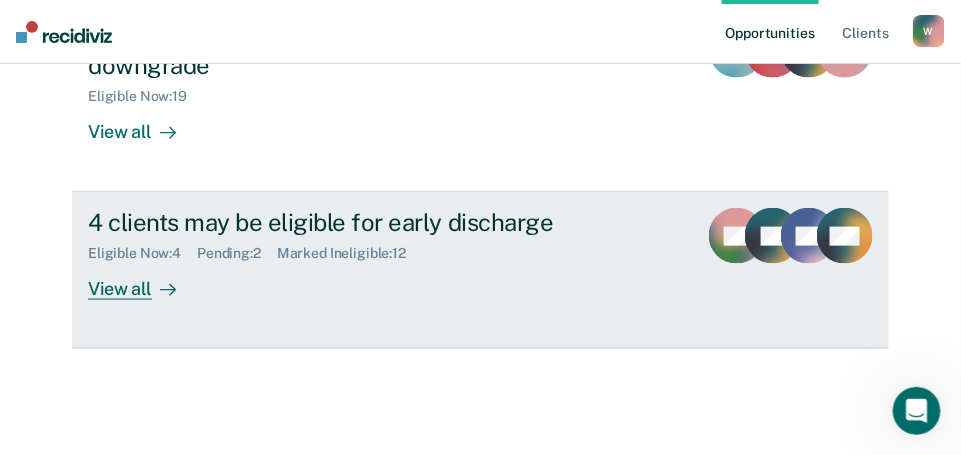 click on "View all" at bounding box center [144, 281] 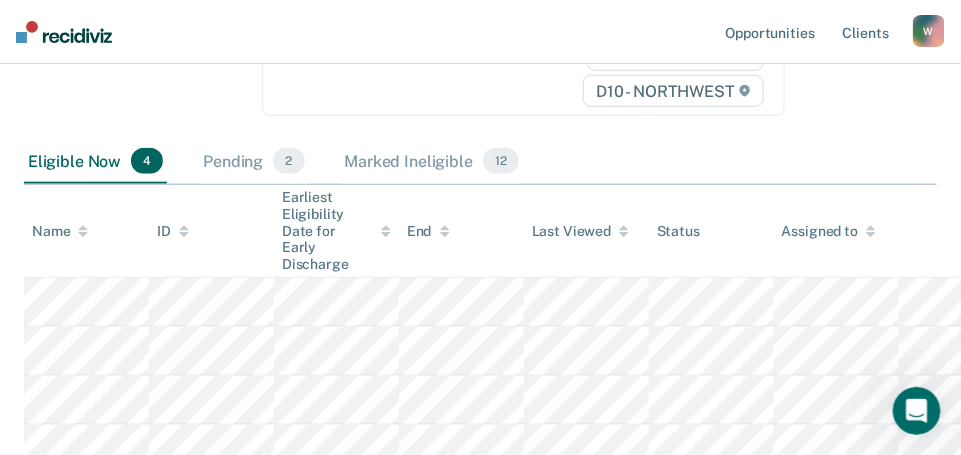 scroll, scrollTop: 369, scrollLeft: 0, axis: vertical 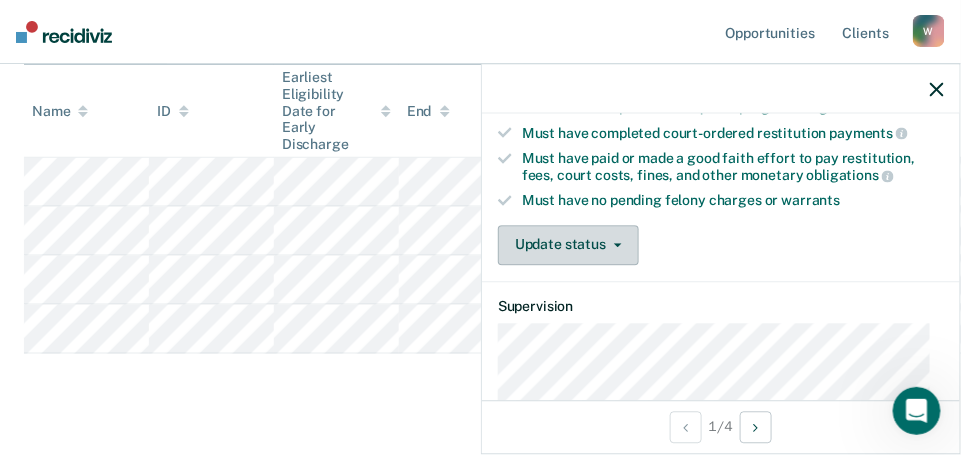 click on "Update status" at bounding box center (568, 245) 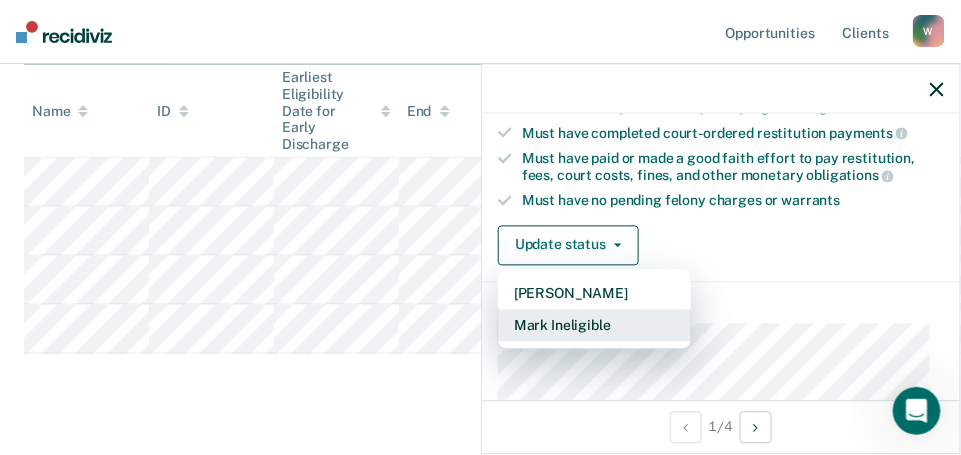 click on "Mark Ineligible" at bounding box center [594, 325] 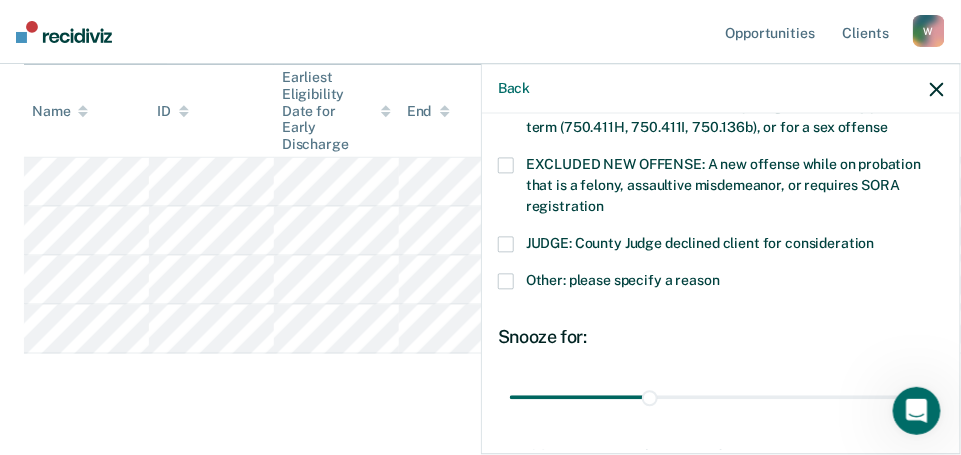 scroll, scrollTop: 813, scrollLeft: 0, axis: vertical 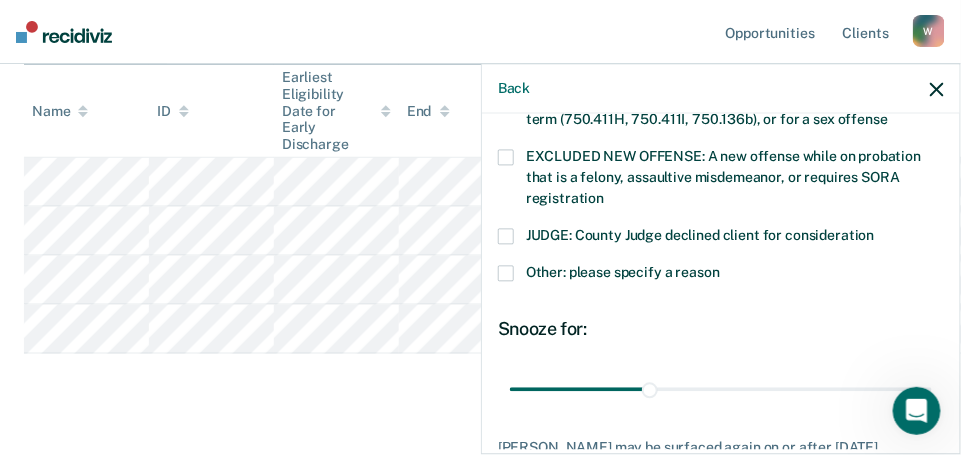 click at bounding box center (506, 274) 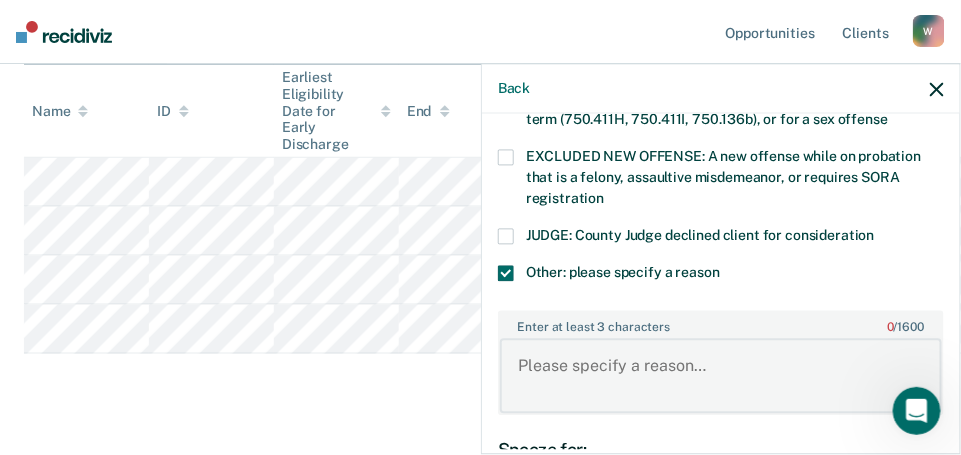 click on "Enter at least 3 characters 0  /  1600" at bounding box center (721, 376) 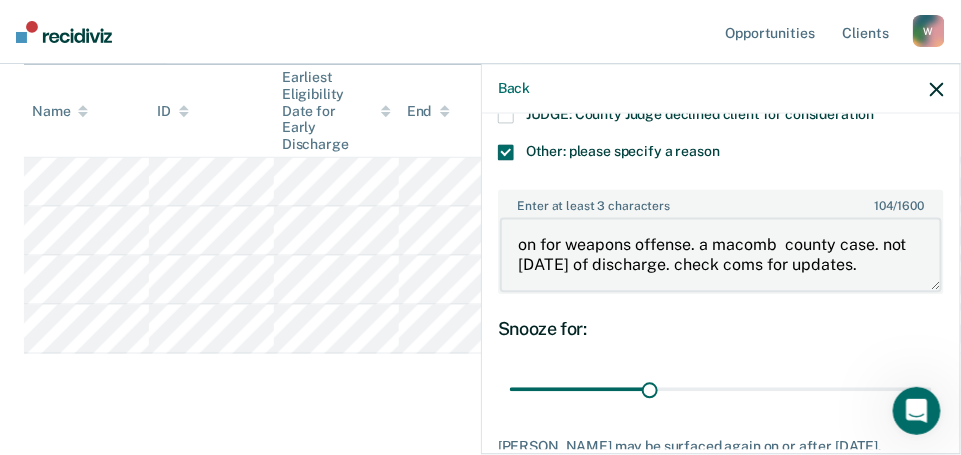scroll, scrollTop: 940, scrollLeft: 0, axis: vertical 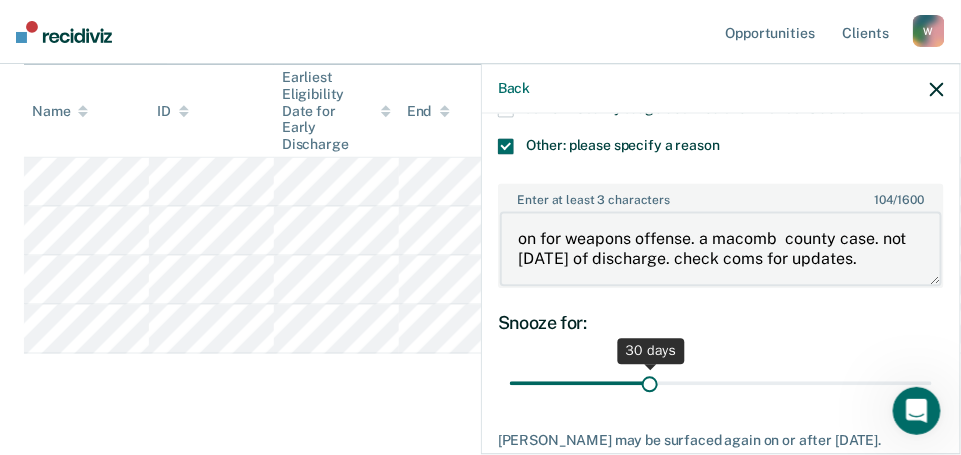 type on "on for weapons offense. a macomb  county case. not [DATE] of discharge. check coms for updates." 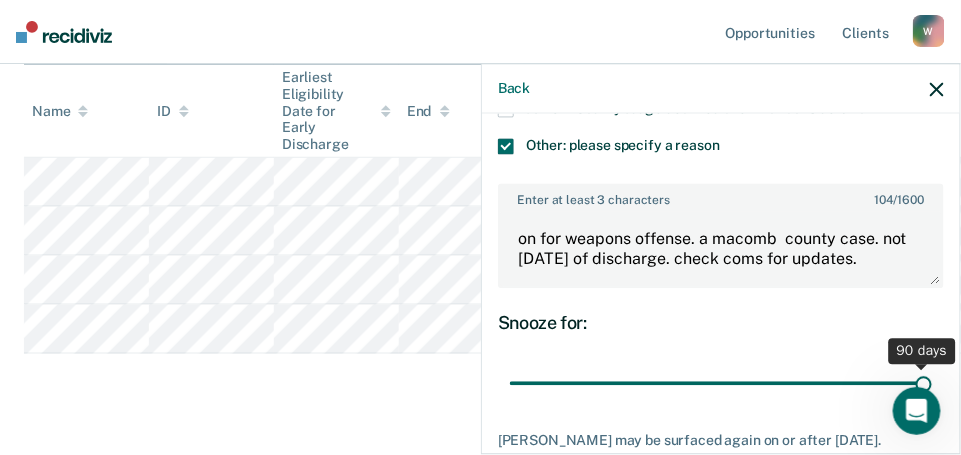 drag, startPoint x: 644, startPoint y: 357, endPoint x: 958, endPoint y: 357, distance: 314 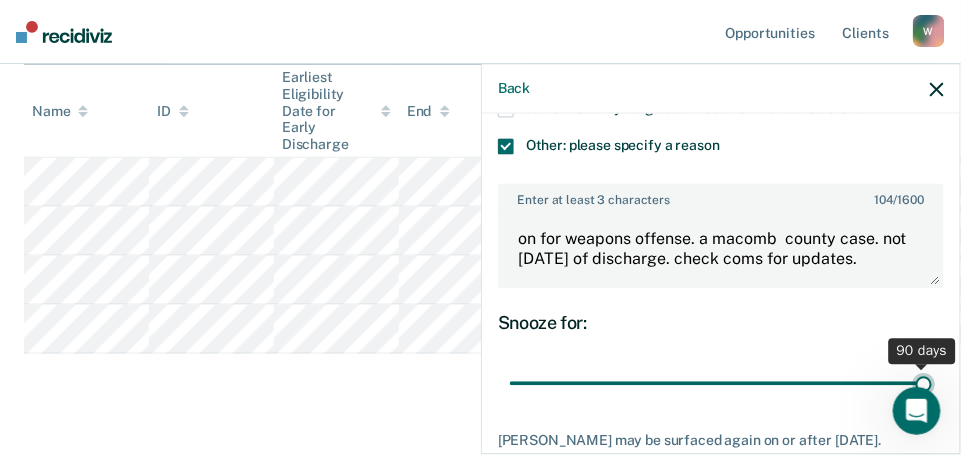 type on "90" 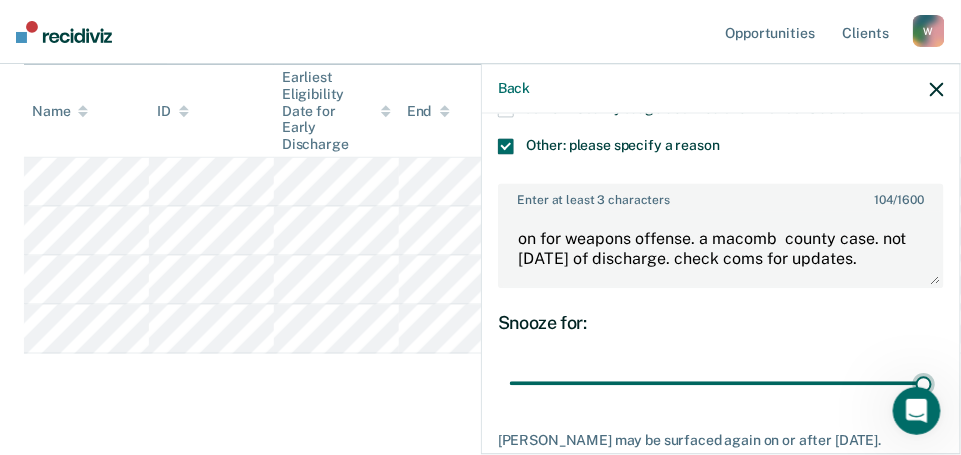 scroll, scrollTop: 1055, scrollLeft: 0, axis: vertical 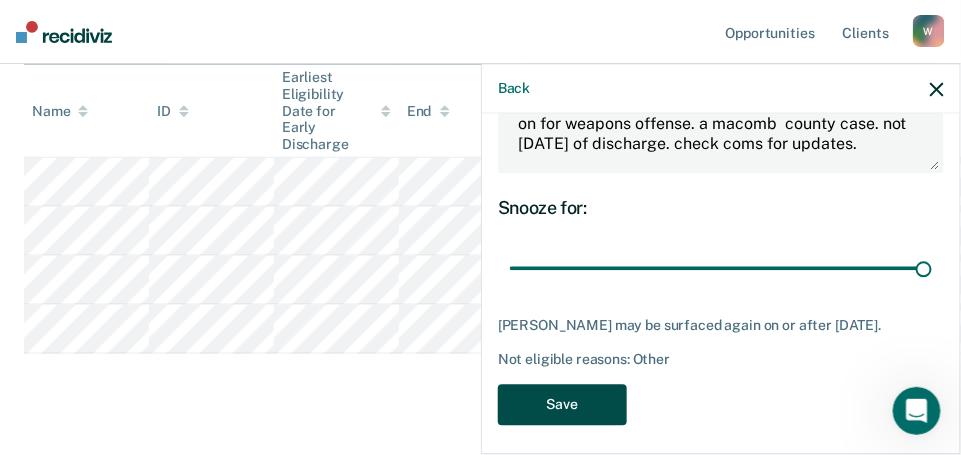 click on "Save" at bounding box center (562, 404) 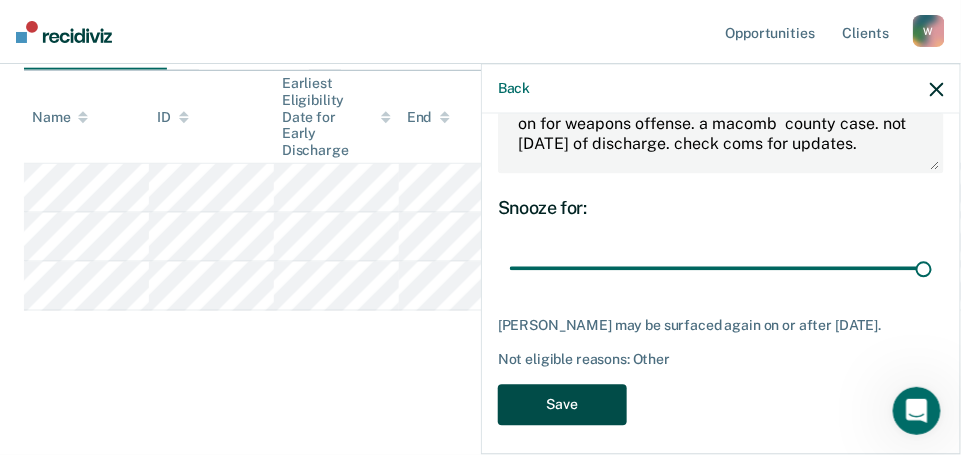 scroll, scrollTop: 466, scrollLeft: 0, axis: vertical 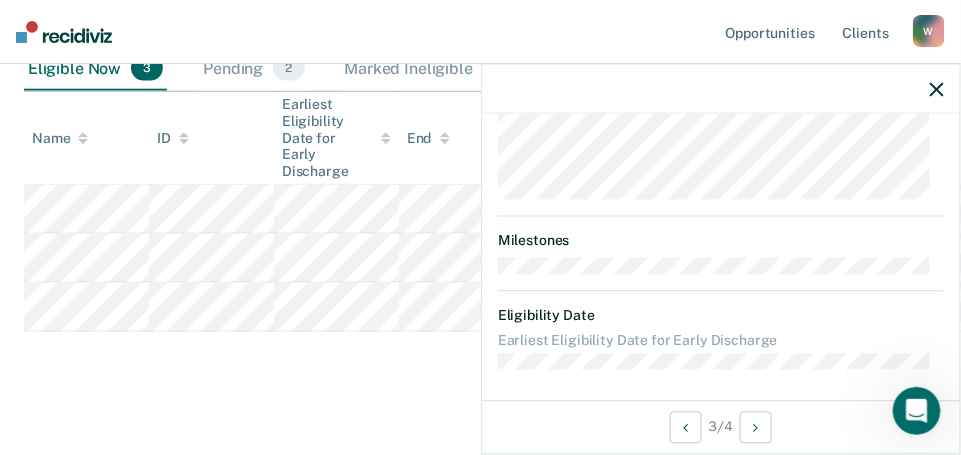 click on "Early Discharge   Early Discharge is the termination of the period of probation or parole before the full-term discharge date. Early discharge reviews are mandated, at minimum, once clients have served half of their original term of supervision. Review clients who may be eligible for early discharge as per OP 06.05.135 and OP 06.04.130H and complete the discharge paperwork in COMS. Early Discharge Classification Review Early Discharge Minimum Telephone Reporting Overdue for Discharge Supervision Level Mismatch Clear   agents D10 - WEST   D10 - CENTRAL   D10 - NORTHEAST   D10 - NORTHWEST   Eligible Now 3 Pending 2 Marked Ineligible 13
To pick up a draggable item, press the space bar.
While dragging, use the arrow keys to move the item.
Press space again to drop the item in its new position, or press escape to cancel.
Name ID Earliest Eligibility Date for Early Discharge End Last Viewed Status Assigned to" at bounding box center [480, 31] 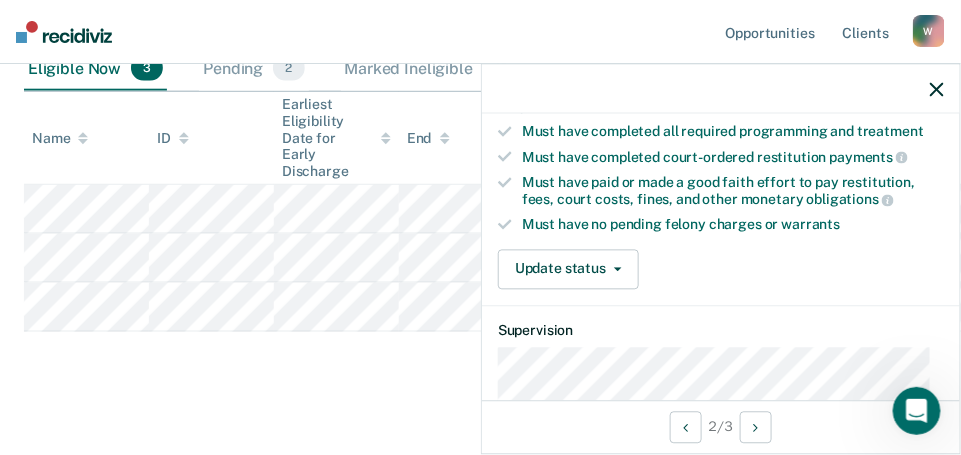 scroll, scrollTop: 335, scrollLeft: 0, axis: vertical 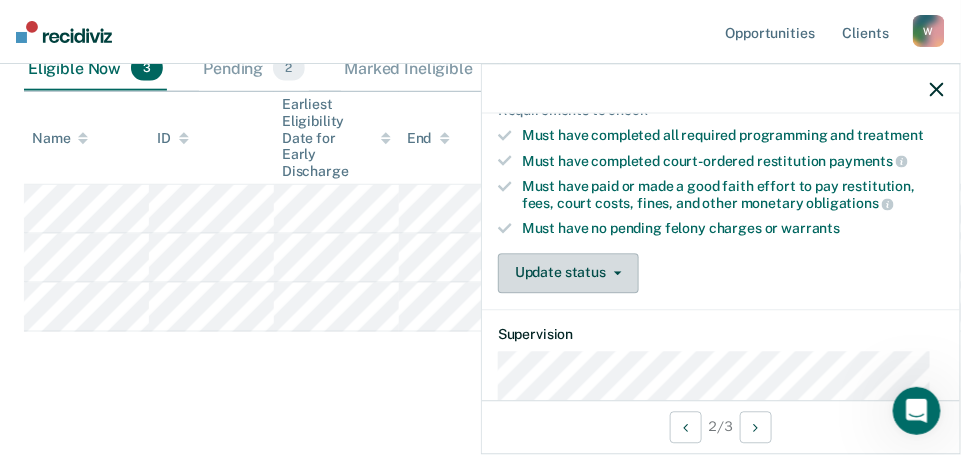 click on "Update status" at bounding box center [568, 273] 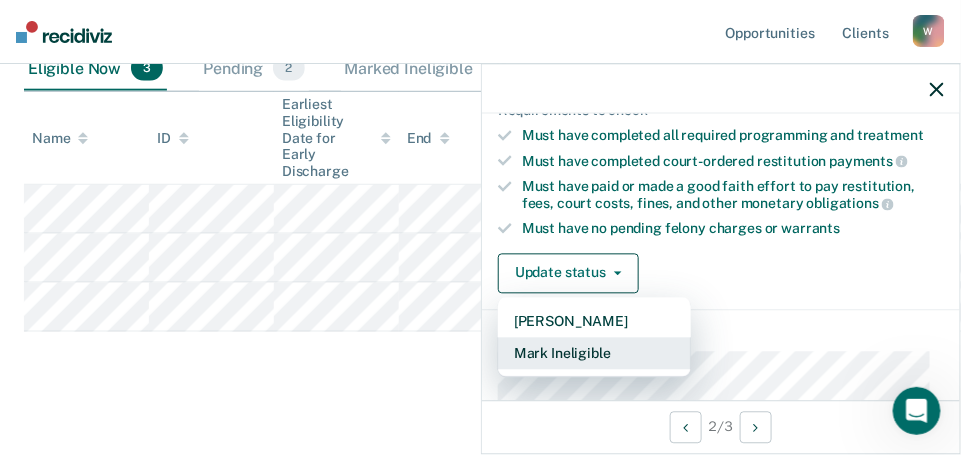 click on "Mark Ineligible" at bounding box center [594, 353] 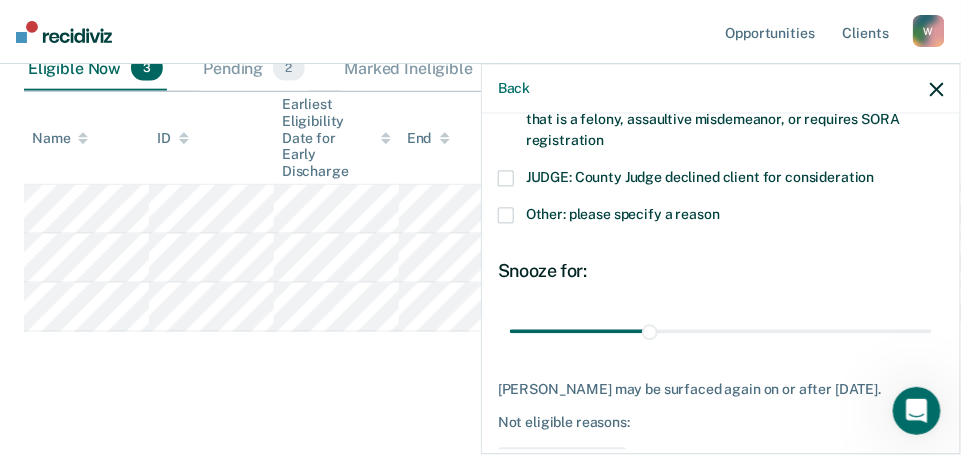 scroll, scrollTop: 920, scrollLeft: 0, axis: vertical 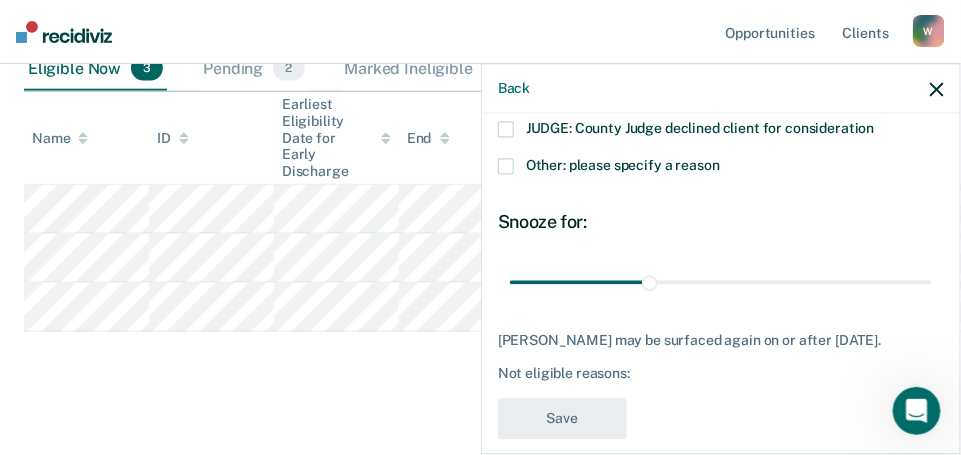 click at bounding box center [506, 167] 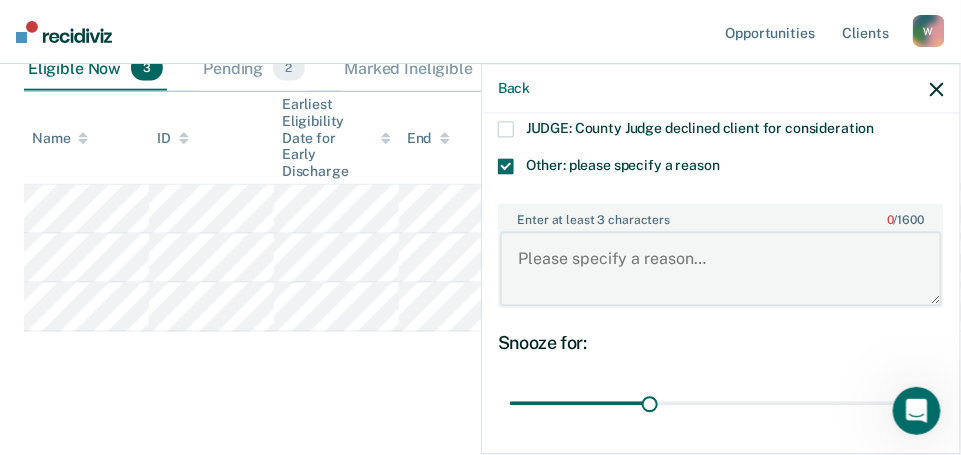 click on "Enter at least 3 characters 0  /  1600" at bounding box center [721, 269] 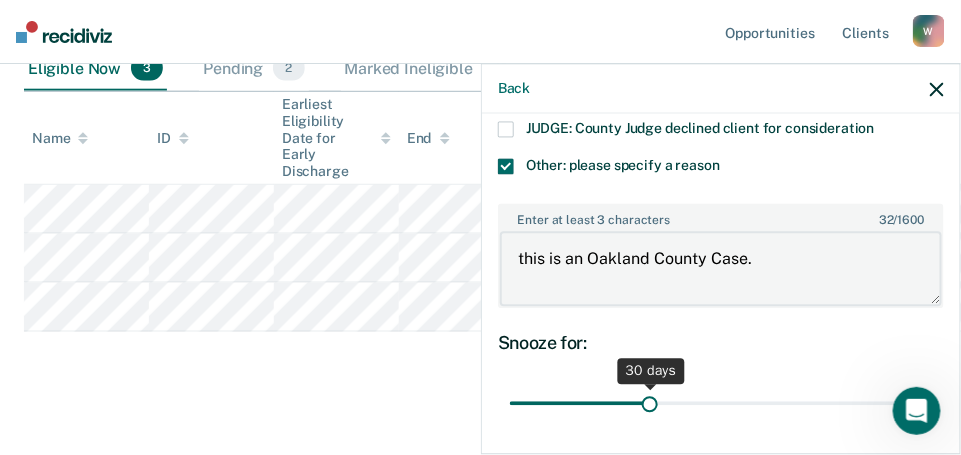 type on "this is an Oakland County Case." 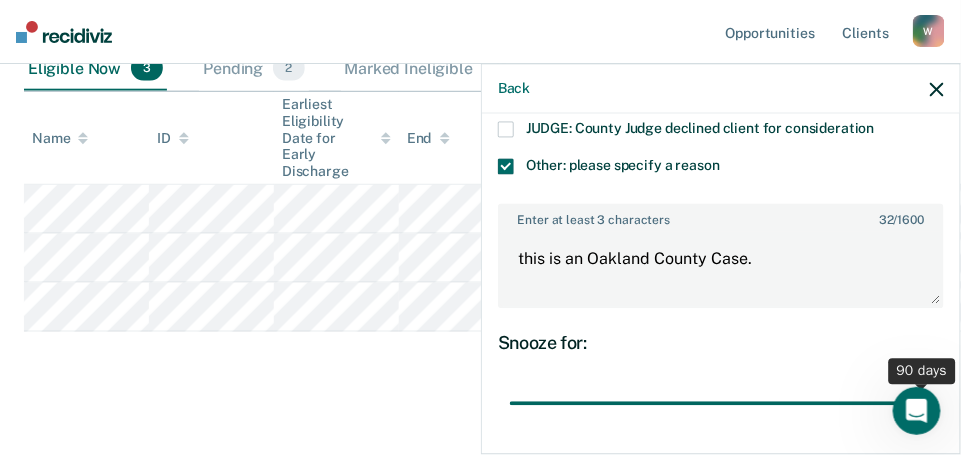 drag, startPoint x: 643, startPoint y: 371, endPoint x: 979, endPoint y: 420, distance: 339.5541 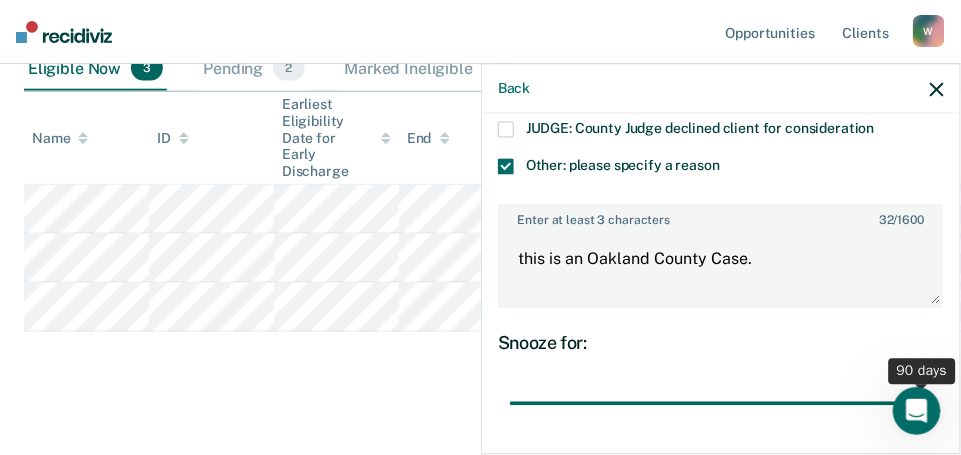 type on "90" 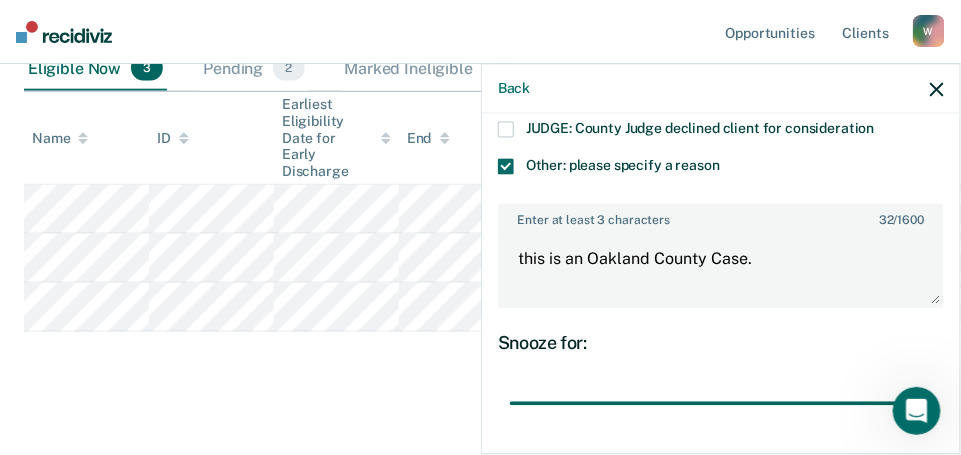 scroll, scrollTop: 1055, scrollLeft: 0, axis: vertical 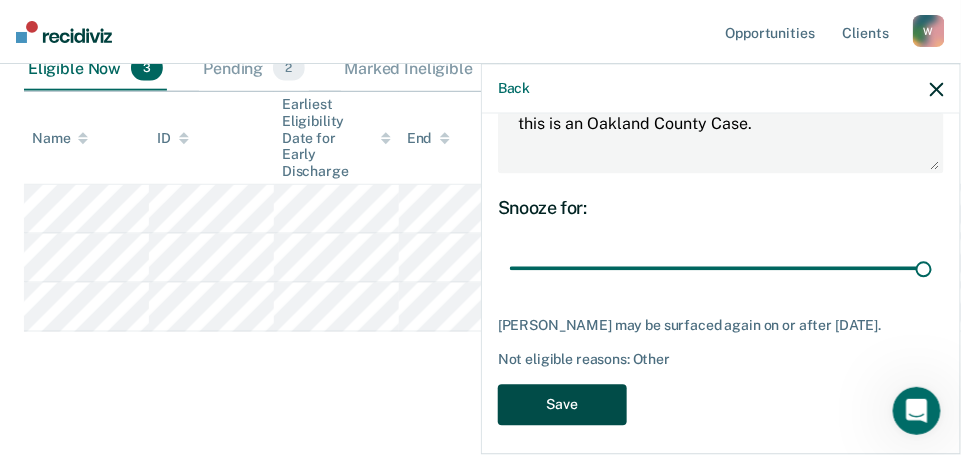 click on "Save" at bounding box center (562, 404) 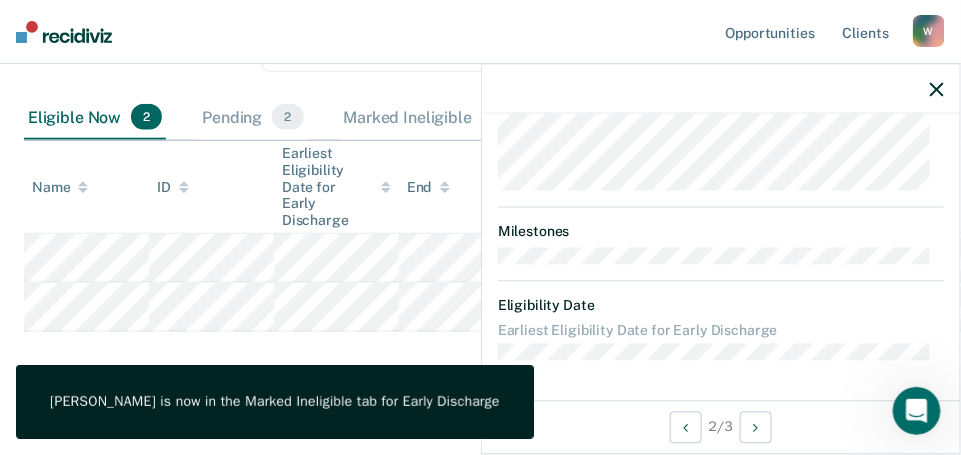 scroll, scrollTop: 821, scrollLeft: 0, axis: vertical 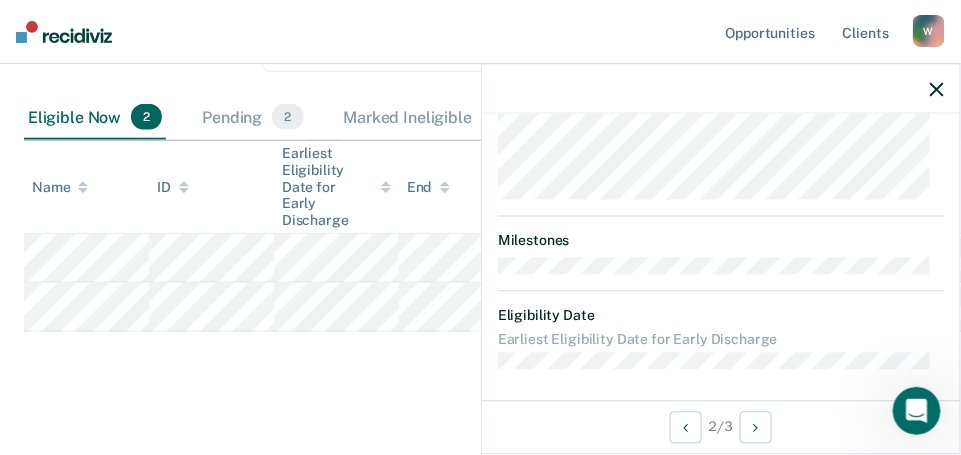 click 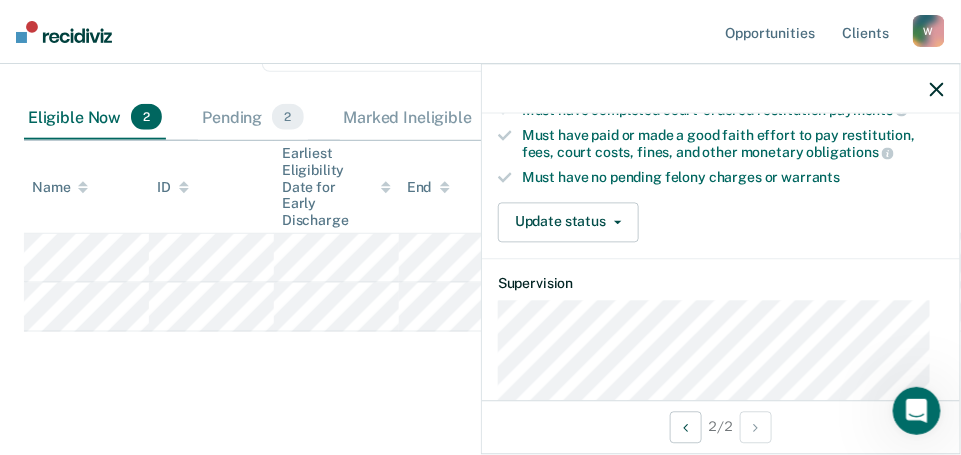 scroll, scrollTop: 388, scrollLeft: 0, axis: vertical 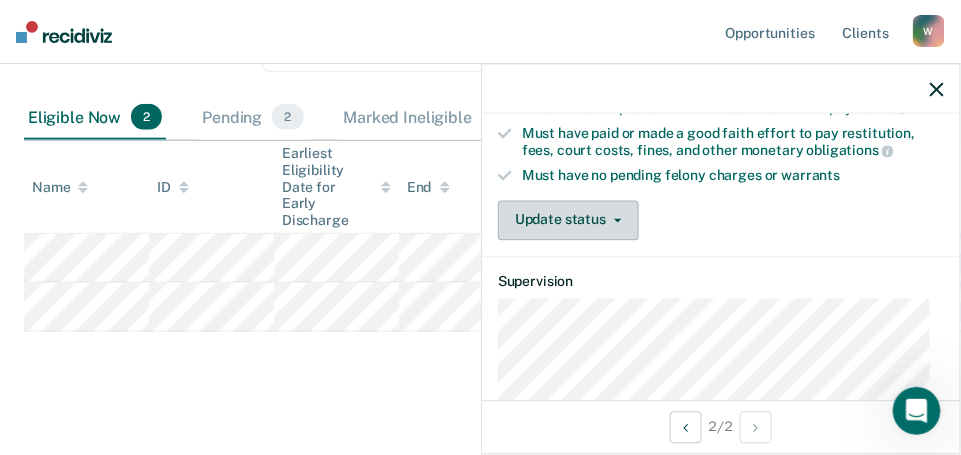 click on "Update status" at bounding box center (568, 220) 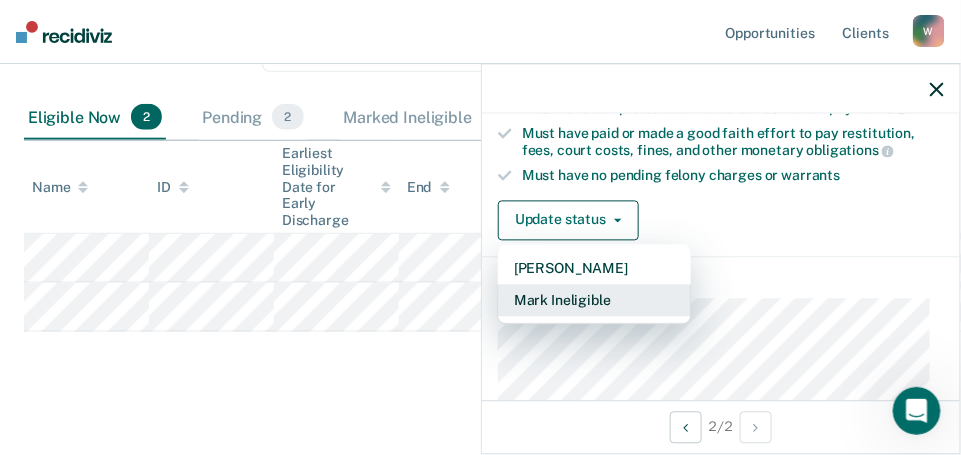 click on "Mark Ineligible" at bounding box center [594, 300] 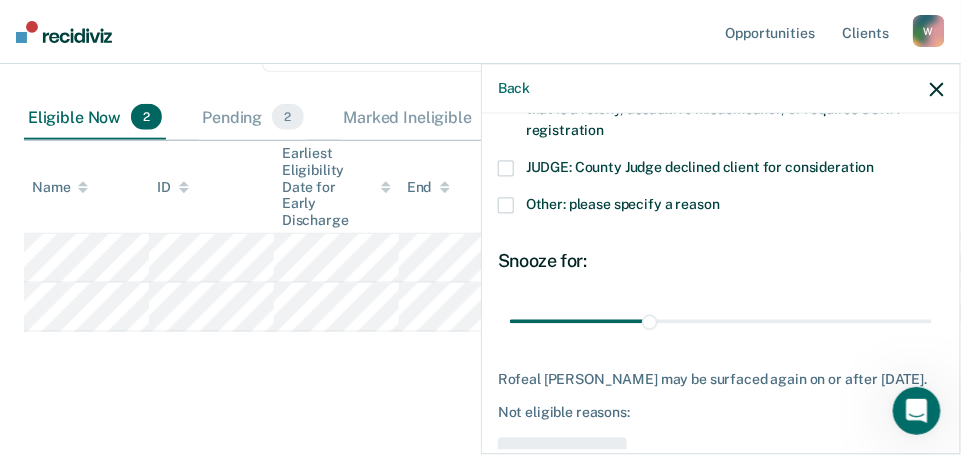 scroll, scrollTop: 882, scrollLeft: 0, axis: vertical 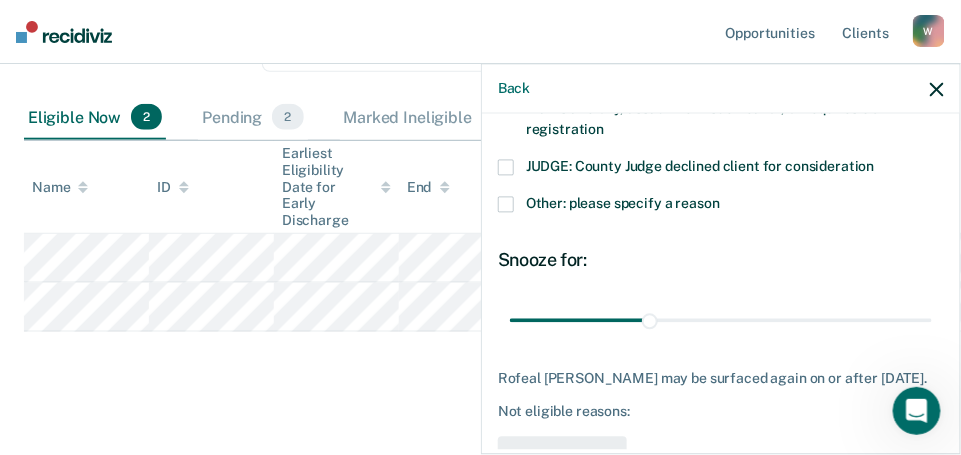 click at bounding box center (506, 205) 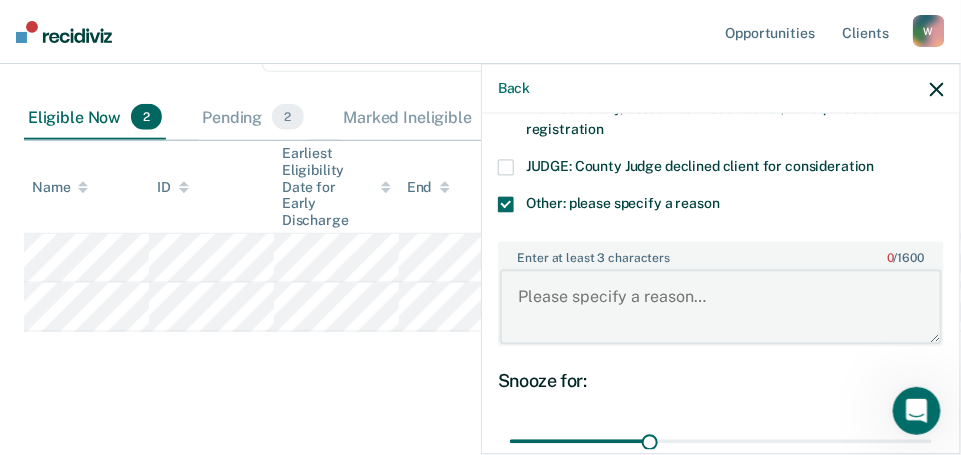 click on "Enter at least 3 characters 0  /  1600" at bounding box center (721, 307) 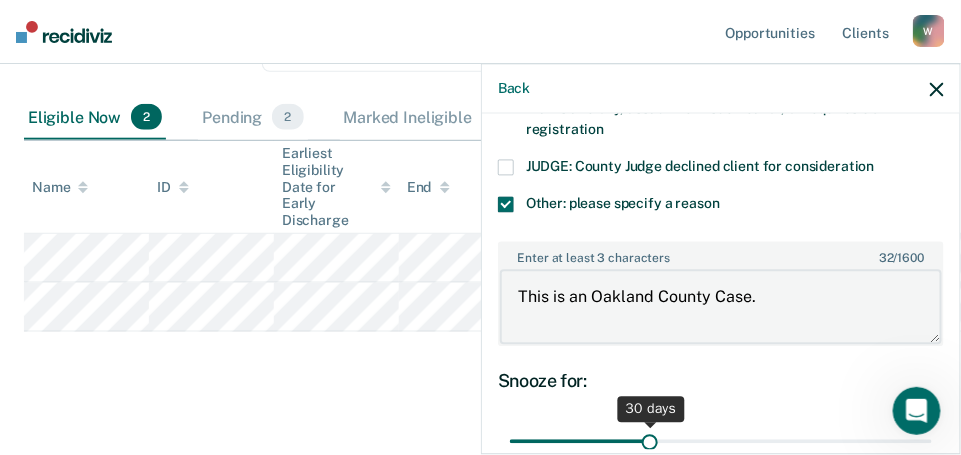 type on "This is an Oakland County Case." 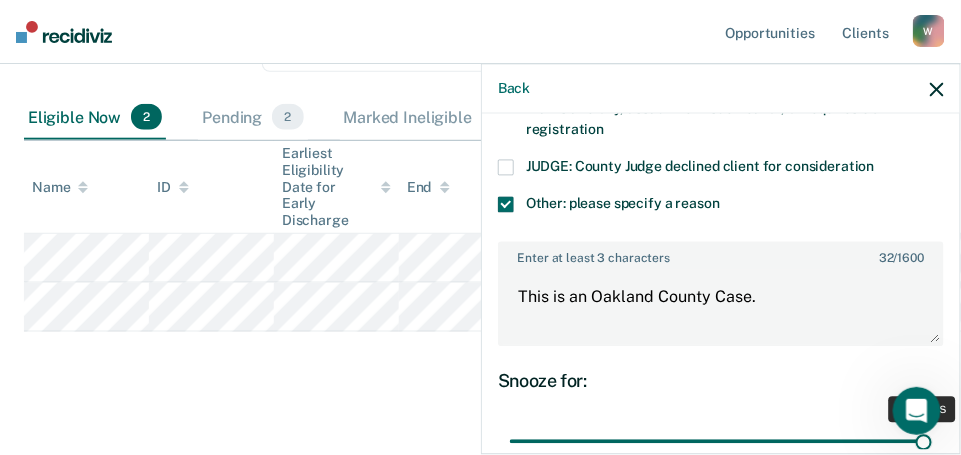 drag, startPoint x: 648, startPoint y: 413, endPoint x: 979, endPoint y: 409, distance: 331.02417 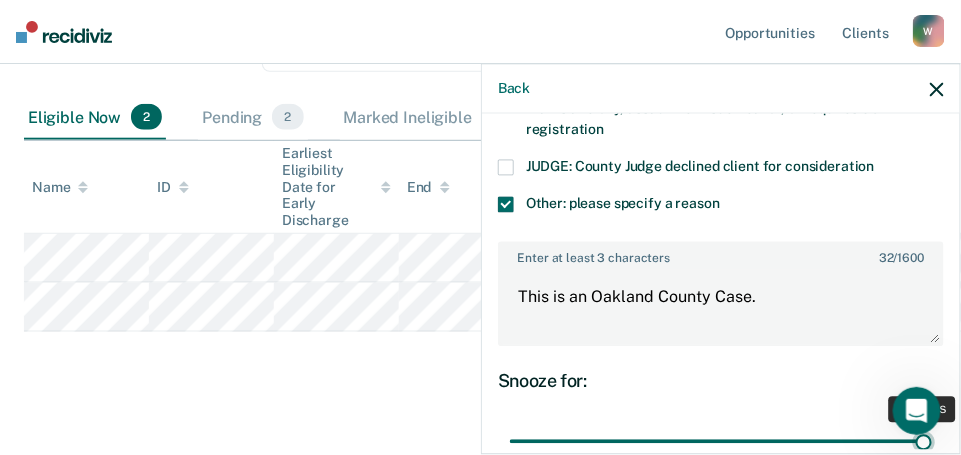 type on "90" 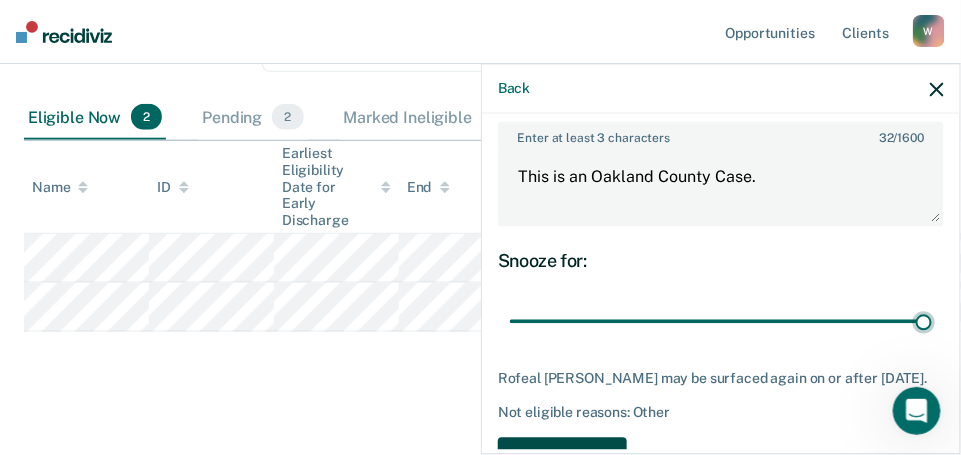 scroll, scrollTop: 1055, scrollLeft: 0, axis: vertical 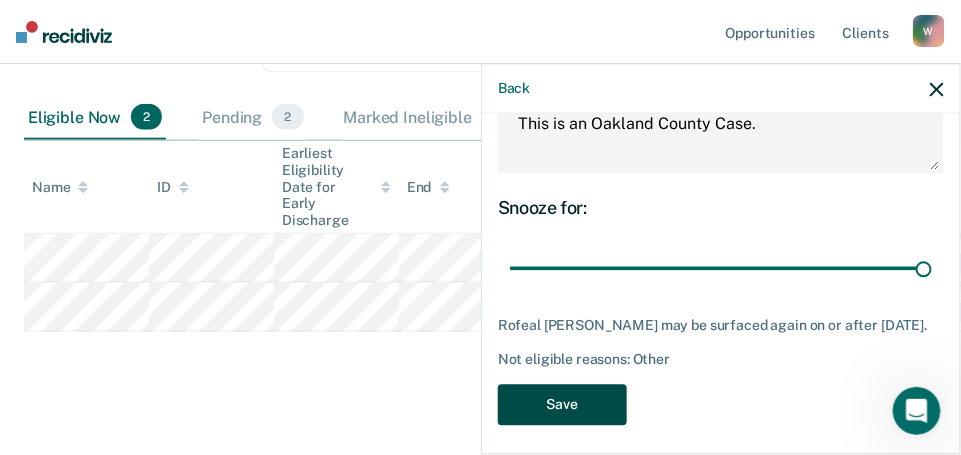 click on "Save" at bounding box center [562, 404] 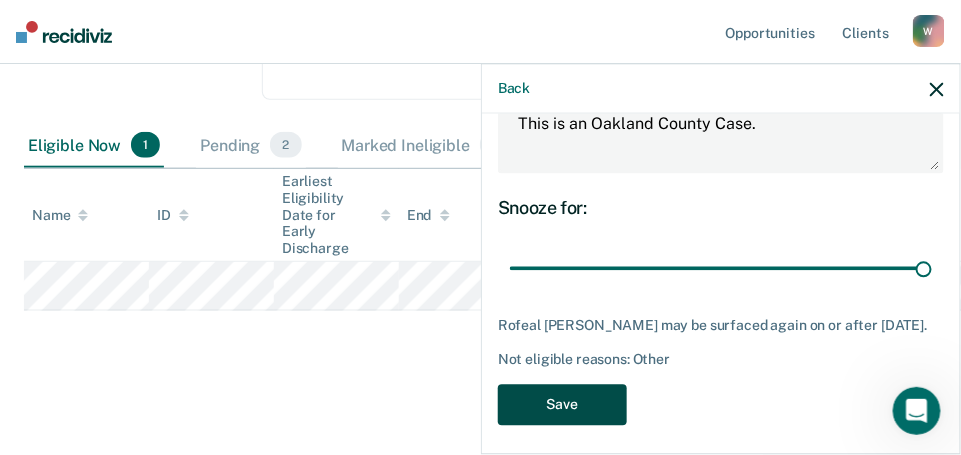 scroll, scrollTop: 368, scrollLeft: 0, axis: vertical 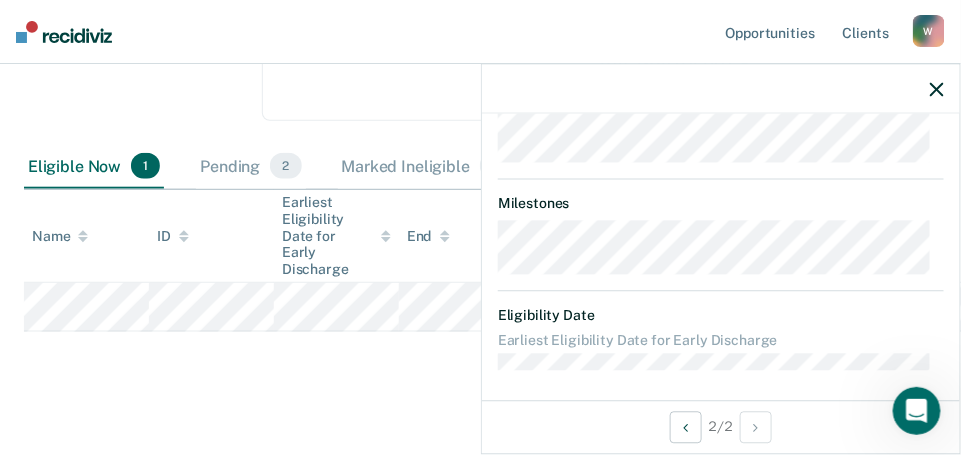 click 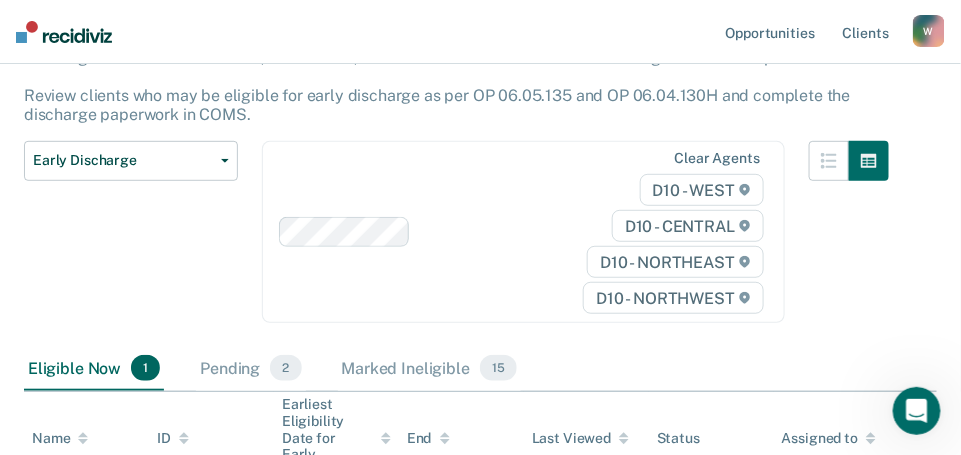 scroll, scrollTop: 0, scrollLeft: 0, axis: both 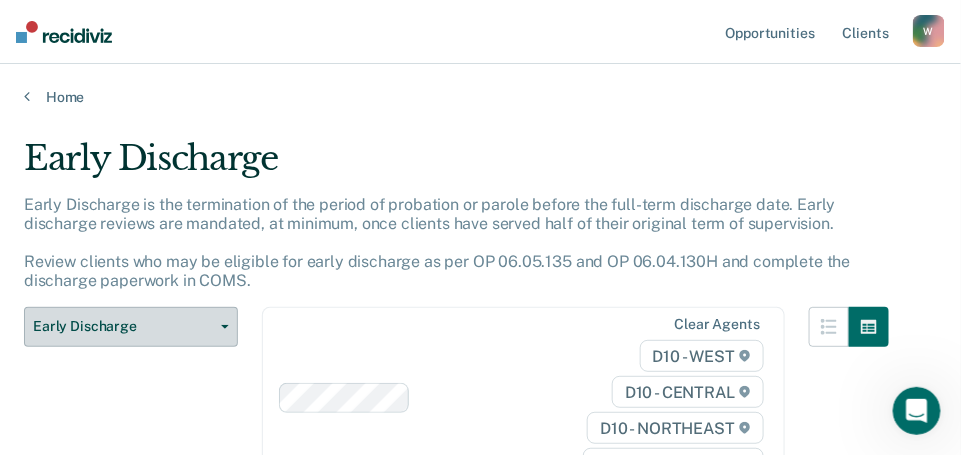 click on "Early Discharge" at bounding box center [123, 326] 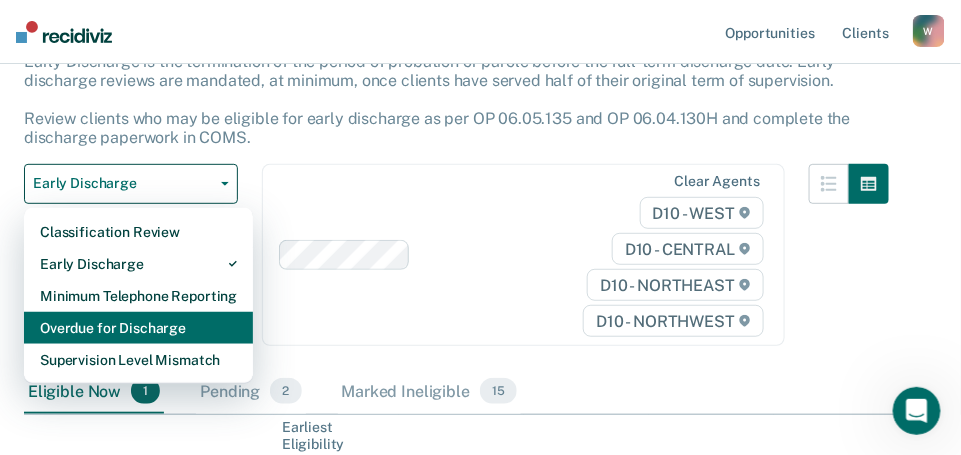 scroll, scrollTop: 146, scrollLeft: 0, axis: vertical 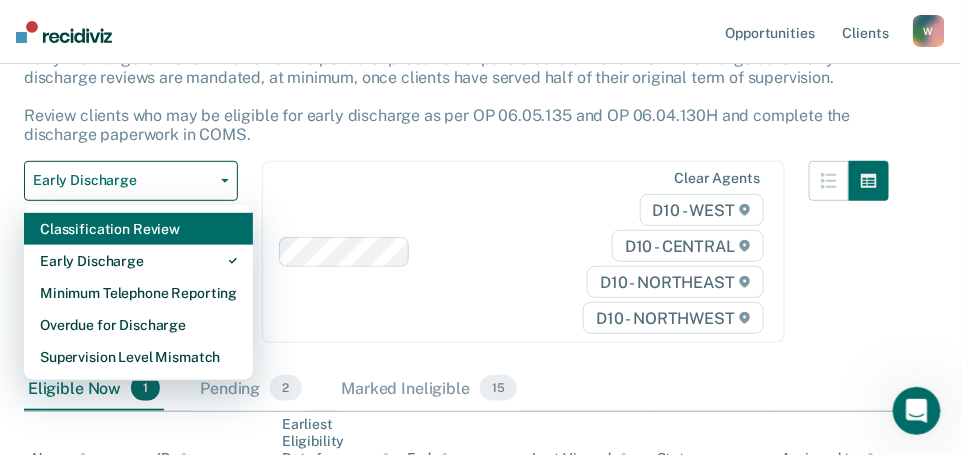 click on "Classification Review" at bounding box center (138, 229) 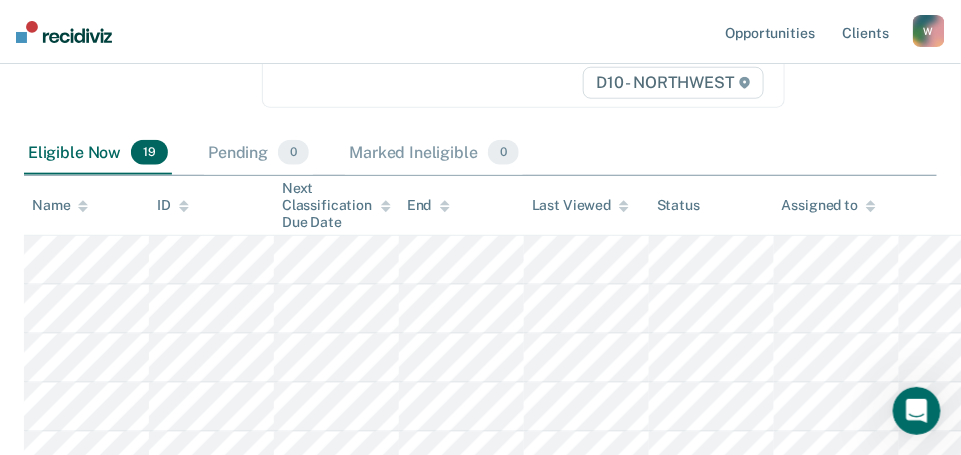 scroll, scrollTop: 422, scrollLeft: 0, axis: vertical 